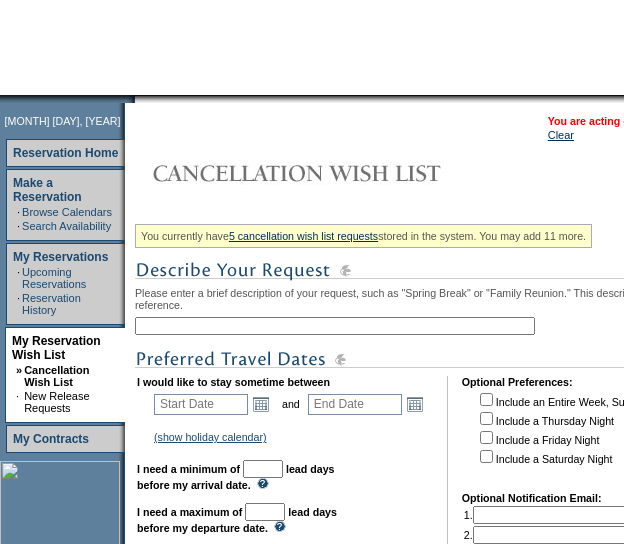 scroll, scrollTop: 163, scrollLeft: 0, axis: vertical 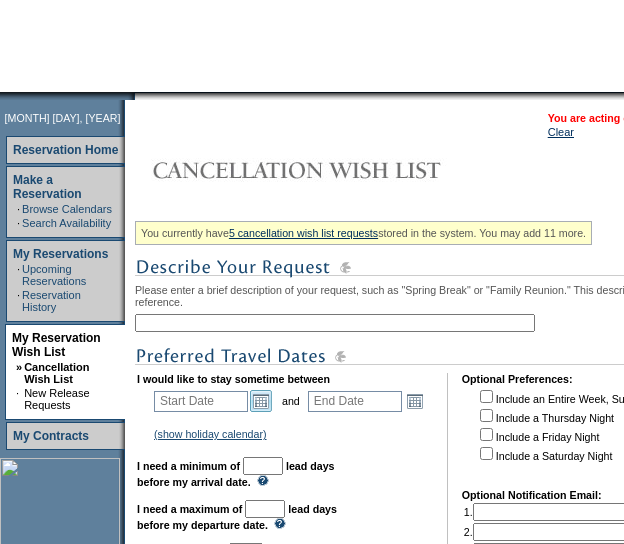 click on "Open the calendar popup." at bounding box center [261, 401] 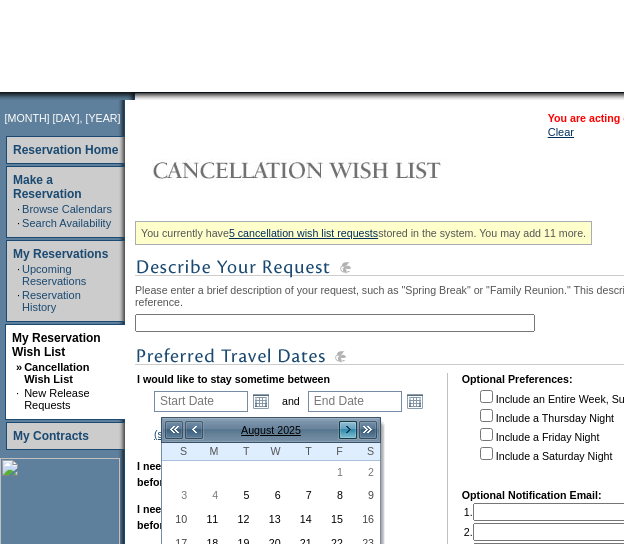 click on ">" at bounding box center (348, 430) 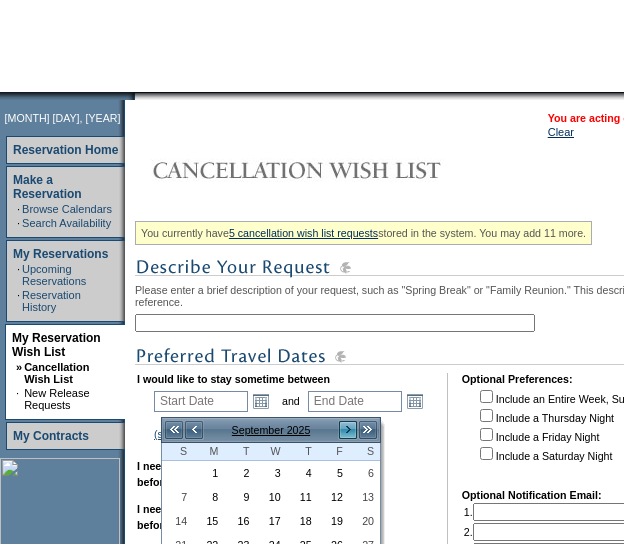 click on ">" at bounding box center [348, 430] 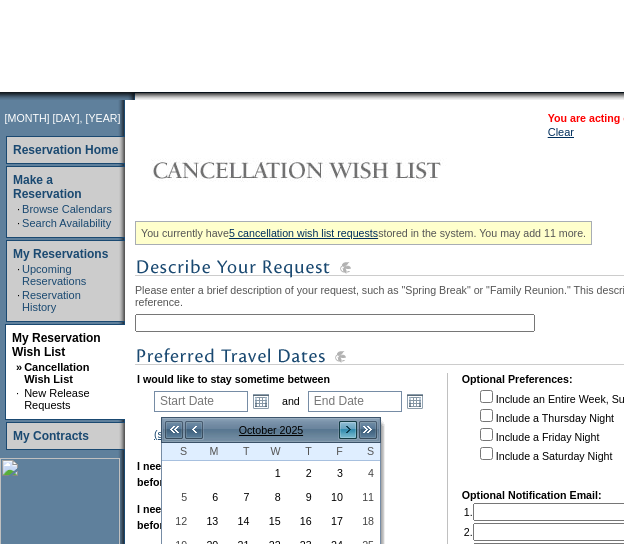 click on ">" at bounding box center [348, 430] 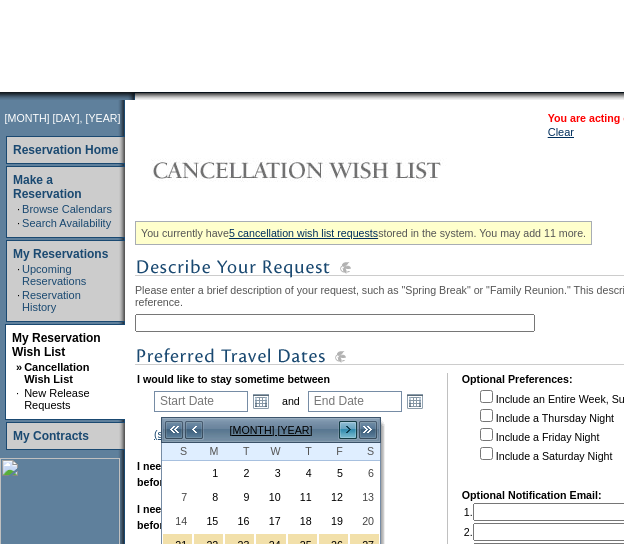 click on ">" at bounding box center [348, 430] 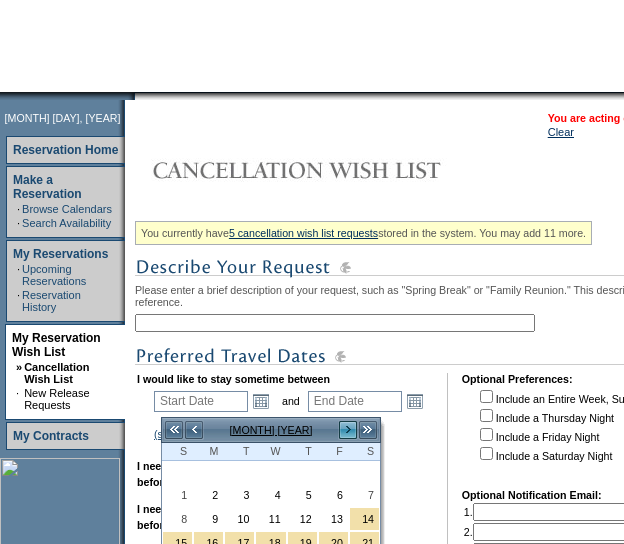 click on ">" at bounding box center (348, 430) 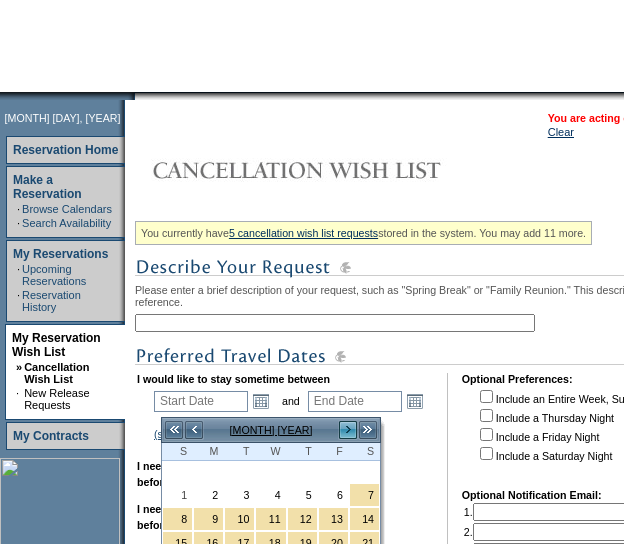 click on ">" at bounding box center [348, 430] 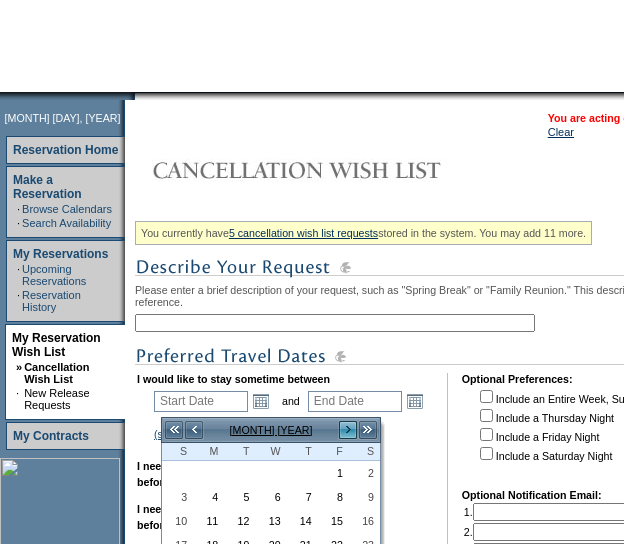 click on ">" at bounding box center (348, 430) 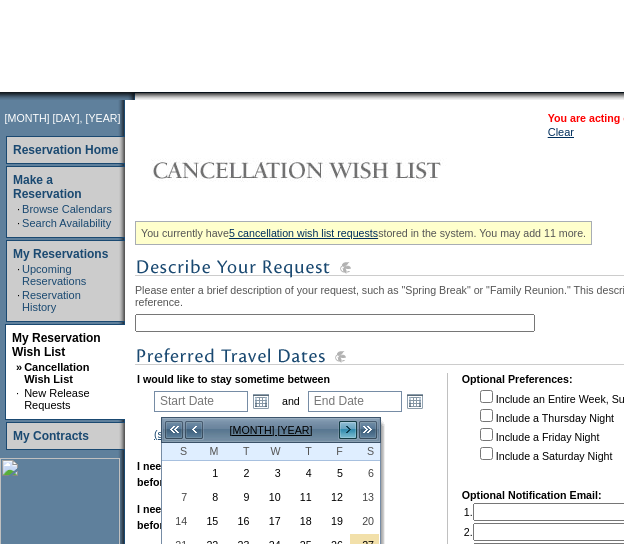 click on ">" at bounding box center [348, 430] 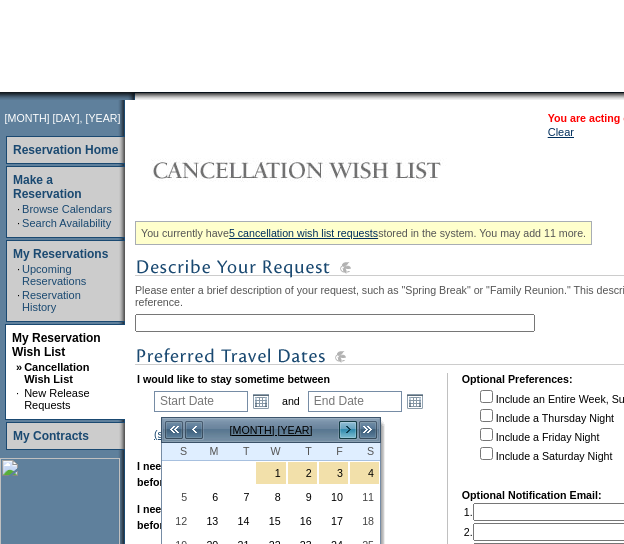 click on ">" at bounding box center (348, 430) 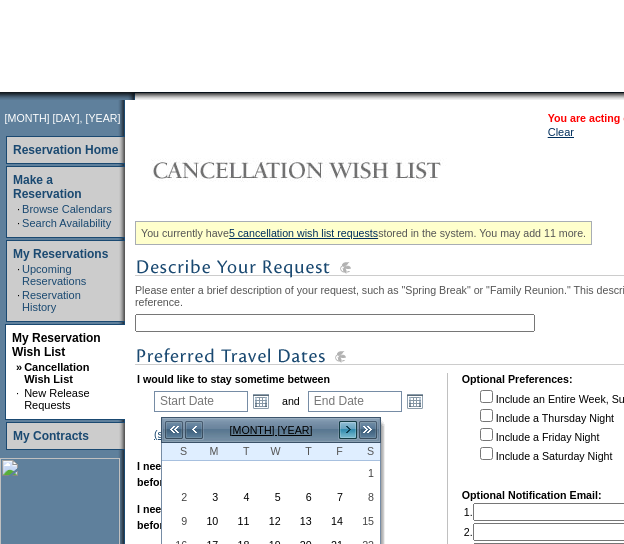 click on ">" at bounding box center (348, 430) 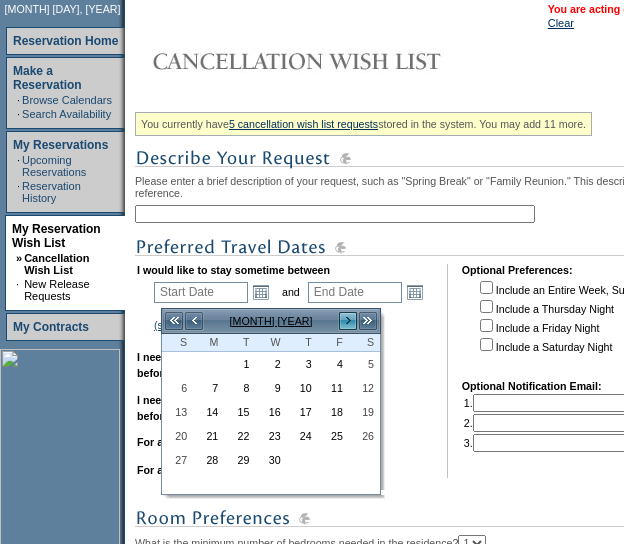 scroll, scrollTop: 273, scrollLeft: 0, axis: vertical 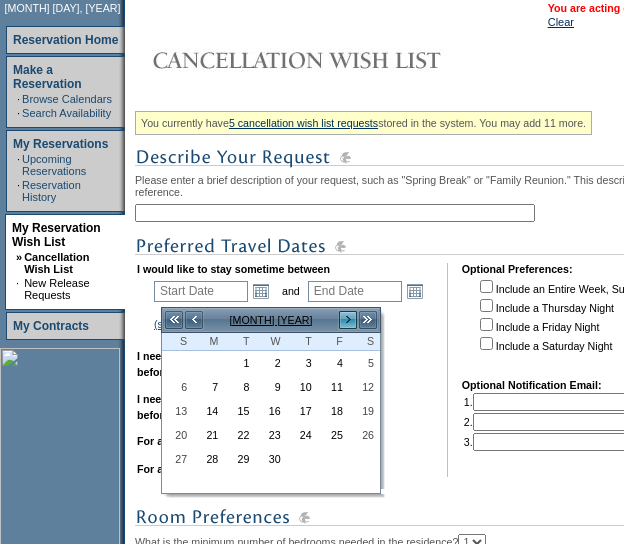 click on ">" at bounding box center [348, 320] 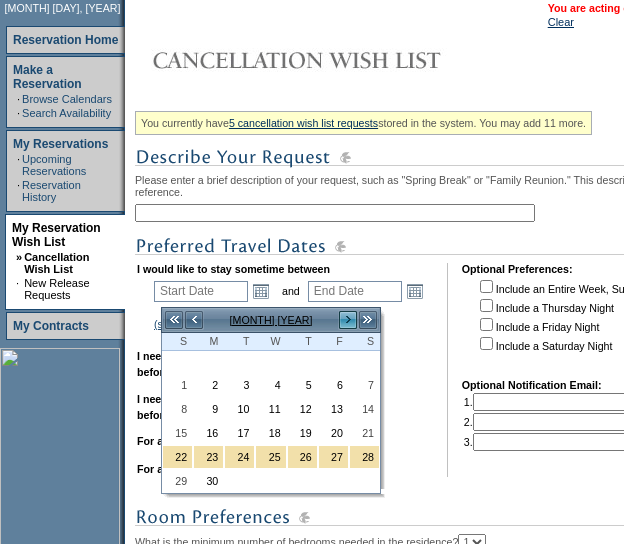 click on ">" at bounding box center (348, 320) 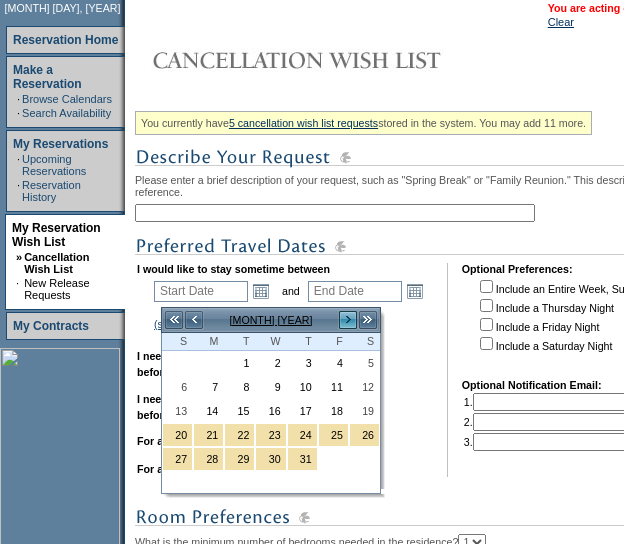 click on ">" at bounding box center (348, 320) 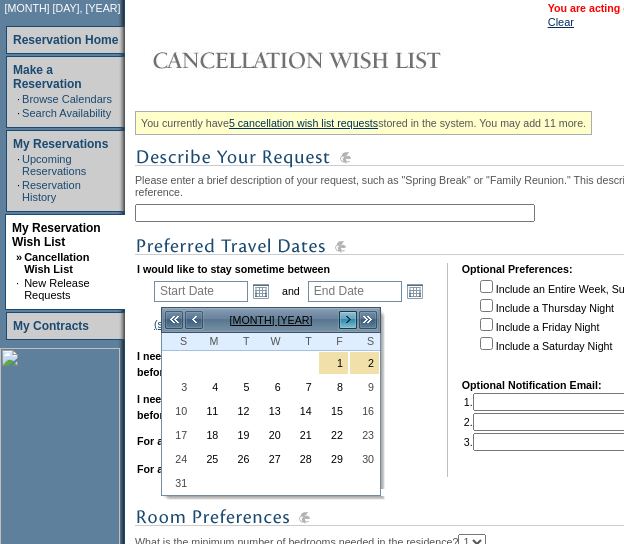click on ">" at bounding box center [348, 320] 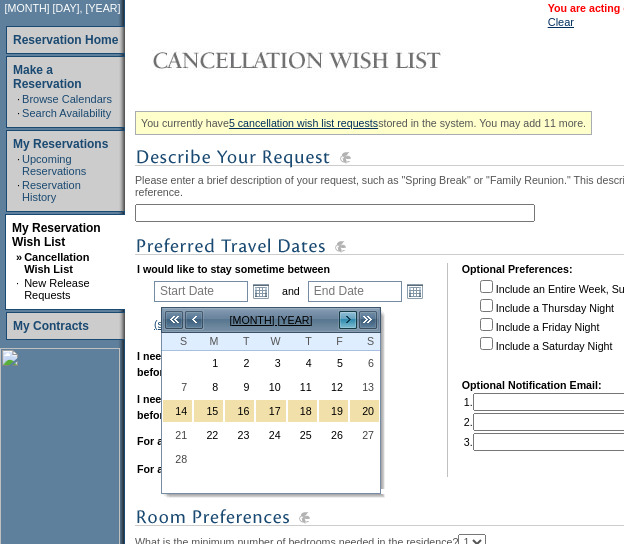 click on ">" at bounding box center [348, 320] 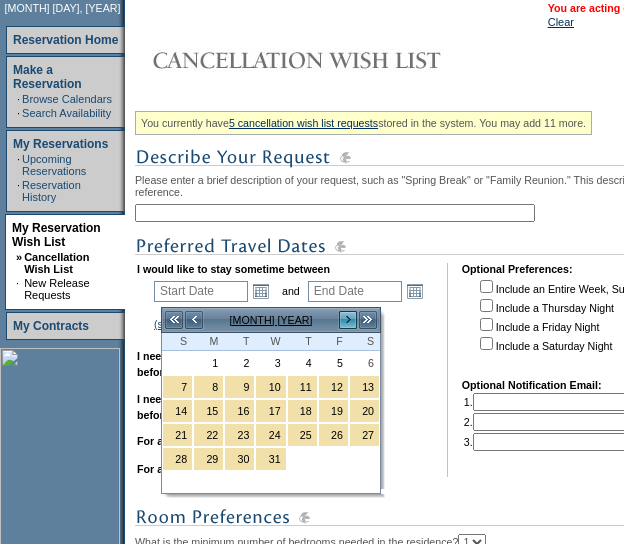 click on ">" at bounding box center (348, 320) 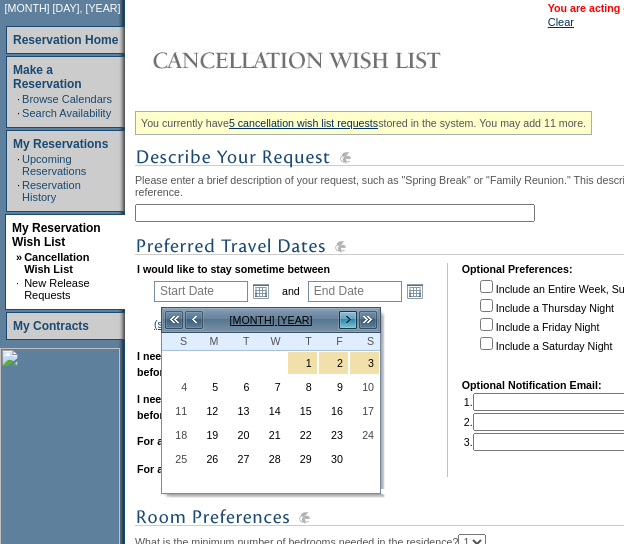 click on ">" at bounding box center (348, 320) 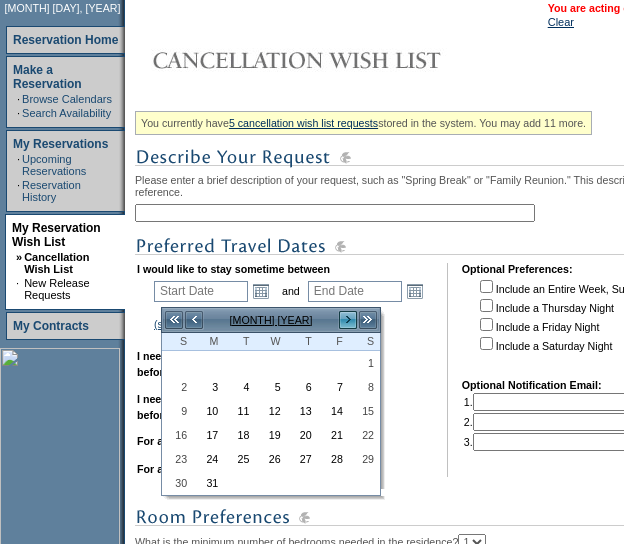 click on ">" at bounding box center [348, 320] 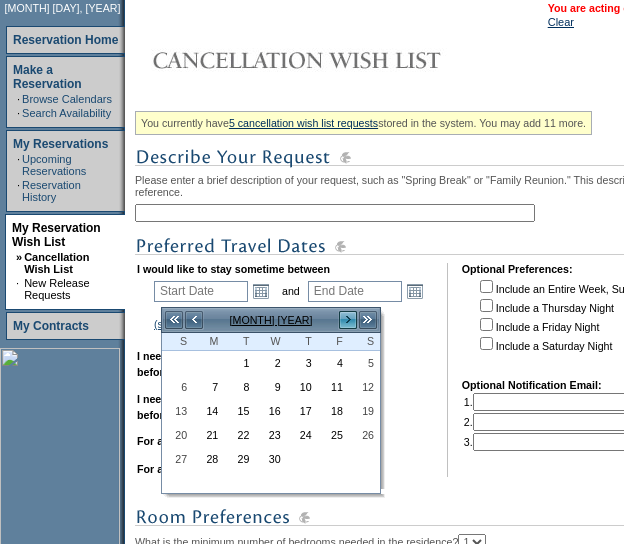 click on ">" at bounding box center [348, 320] 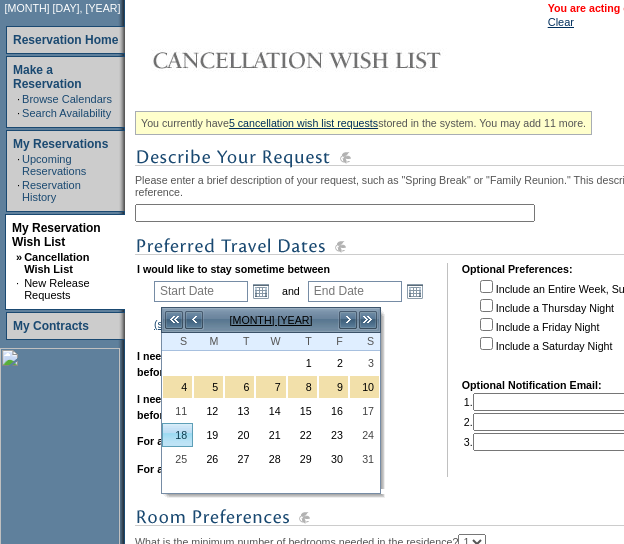 click on "18" at bounding box center [177, 435] 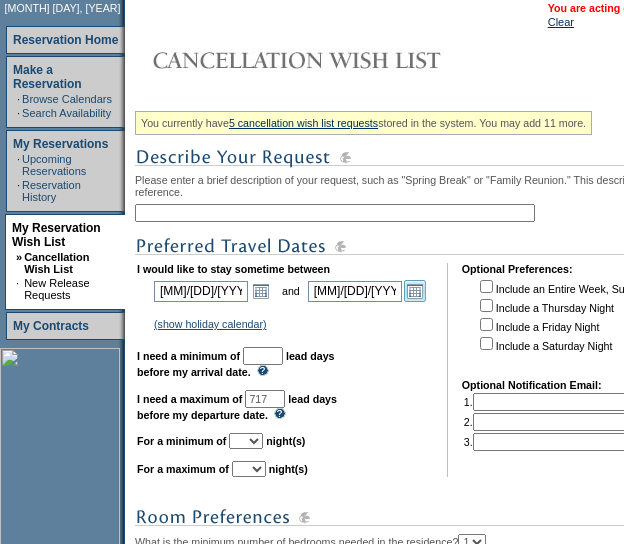 click on "Open the calendar popup." at bounding box center [415, 291] 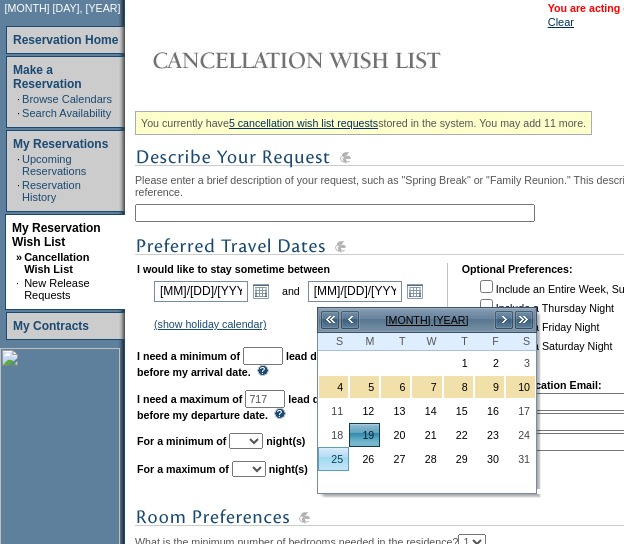 click on "25" at bounding box center [333, 459] 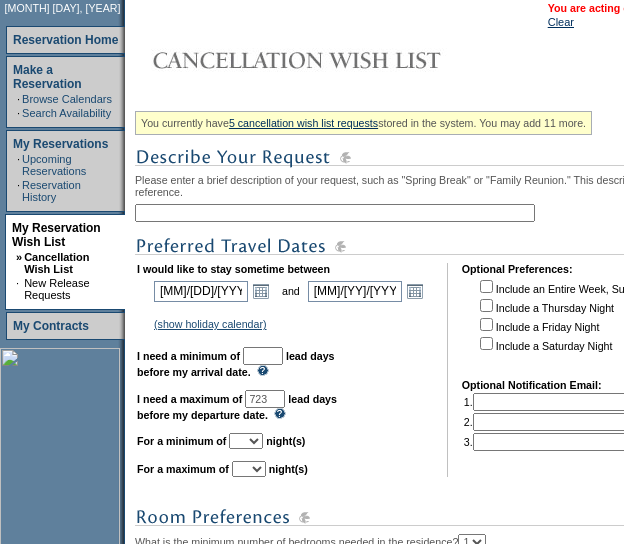click at bounding box center [263, 356] 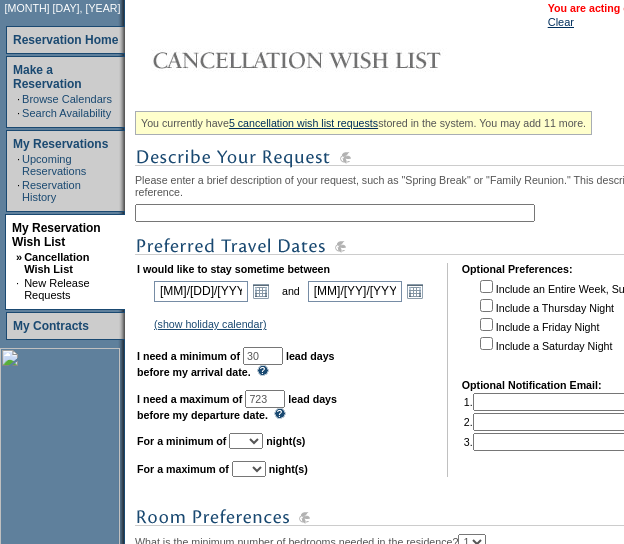 scroll, scrollTop: 337, scrollLeft: 0, axis: vertical 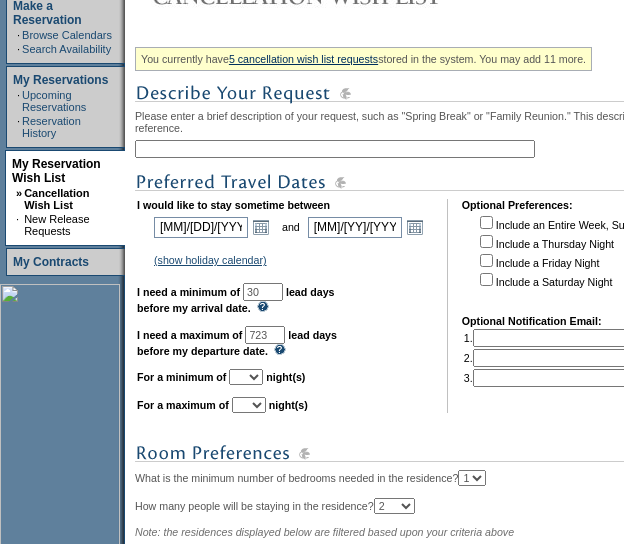 type on "30" 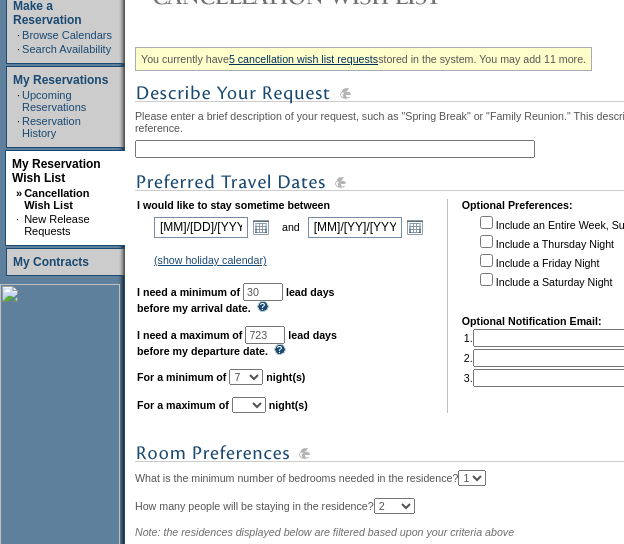click on "1
2
3
4
5
6
7
8
9
10
11
12
13
14" at bounding box center (246, 377) 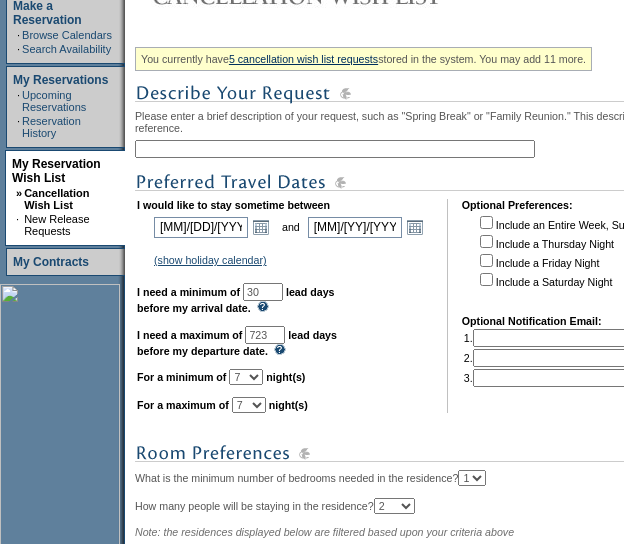 click on "1
2
3
4
5
6
7
8
9
10
11
12
13
14" at bounding box center (249, 405) 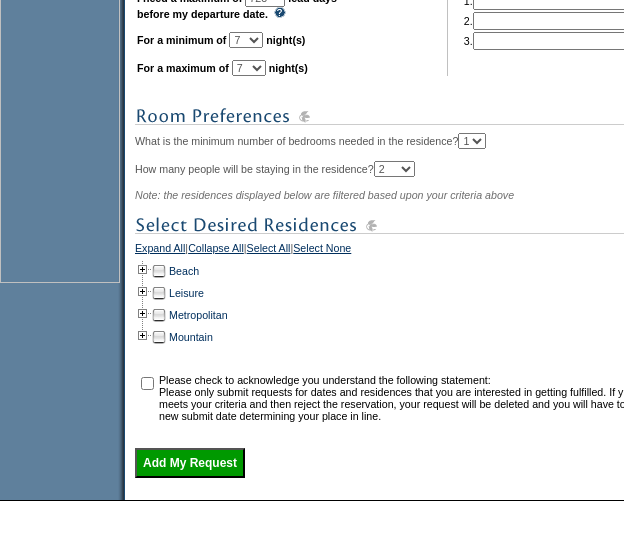 scroll, scrollTop: 675, scrollLeft: 0, axis: vertical 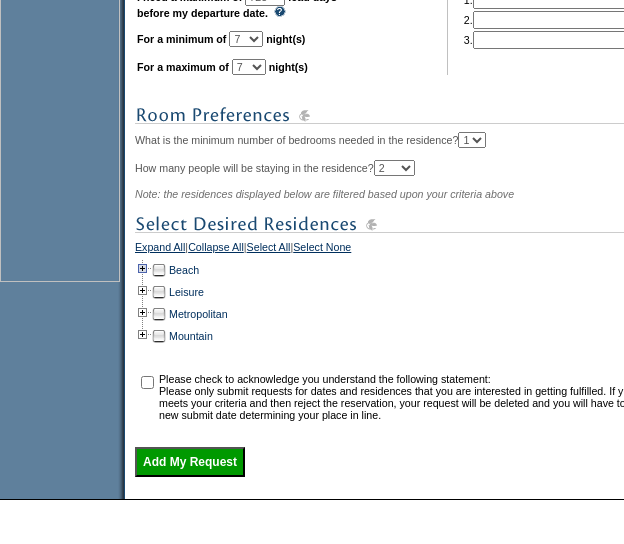 type on "Sea Island - CC 905" 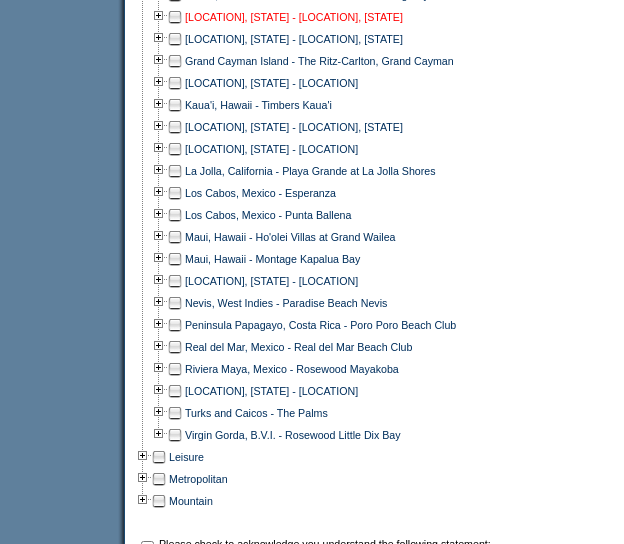 scroll, scrollTop: 973, scrollLeft: 0, axis: vertical 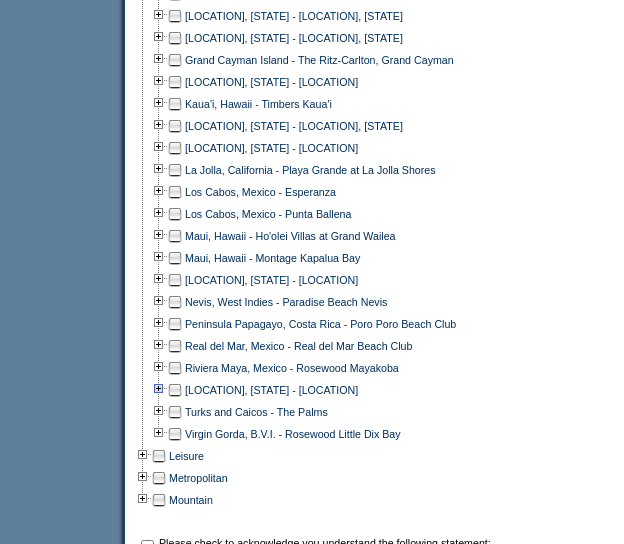click at bounding box center [159, 390] 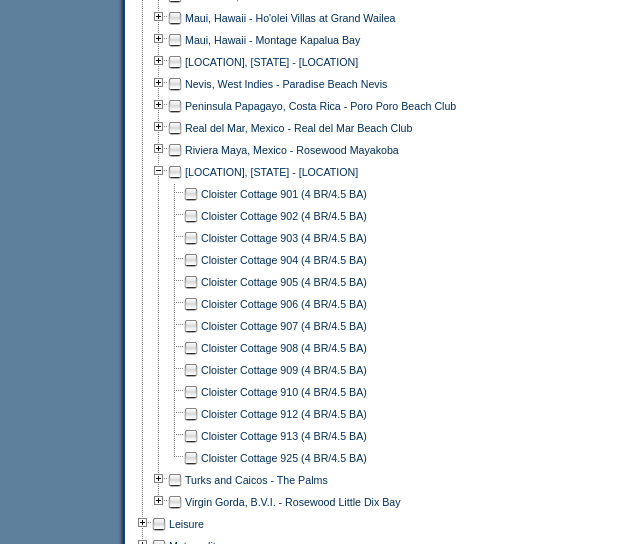 scroll, scrollTop: 1193, scrollLeft: 0, axis: vertical 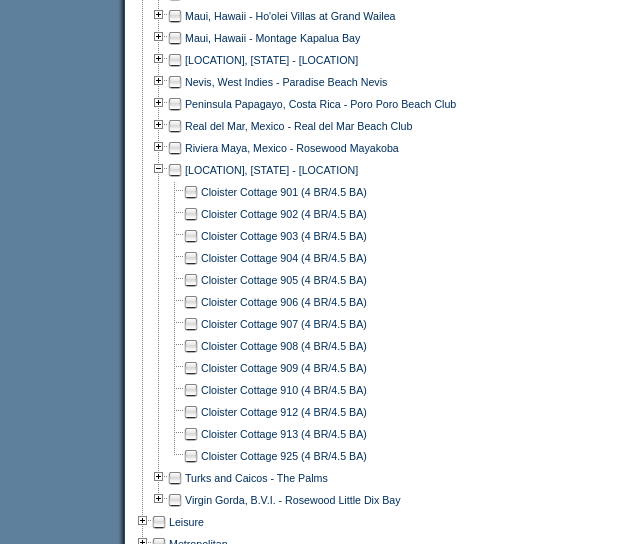 click at bounding box center [191, 280] 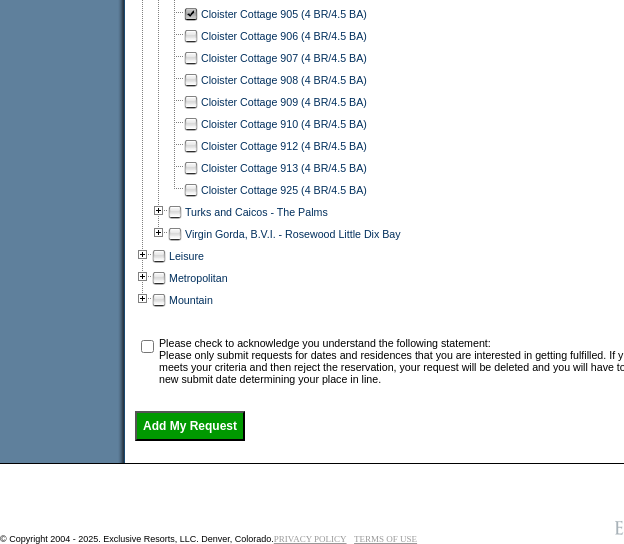 scroll, scrollTop: 1462, scrollLeft: 0, axis: vertical 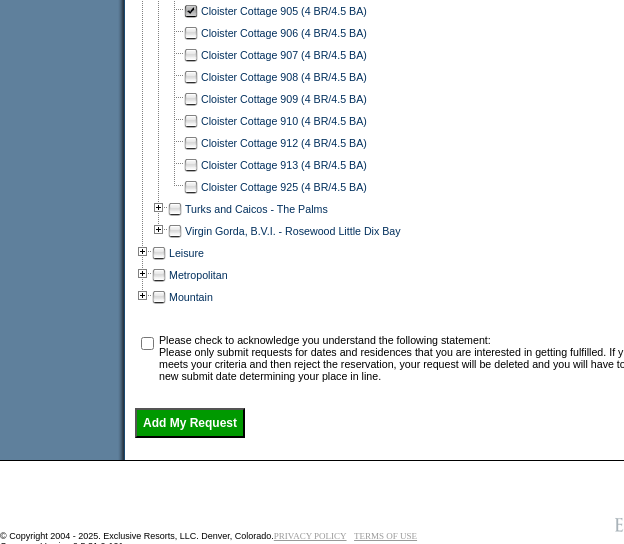 click at bounding box center (147, 343) 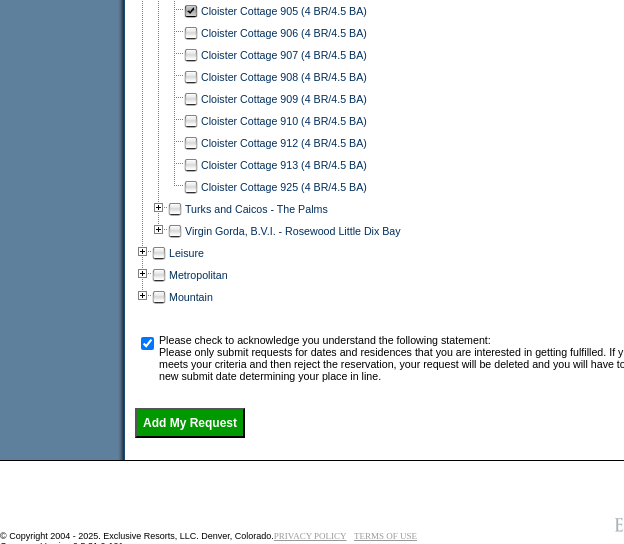click on "Add My Request" at bounding box center (190, 423) 